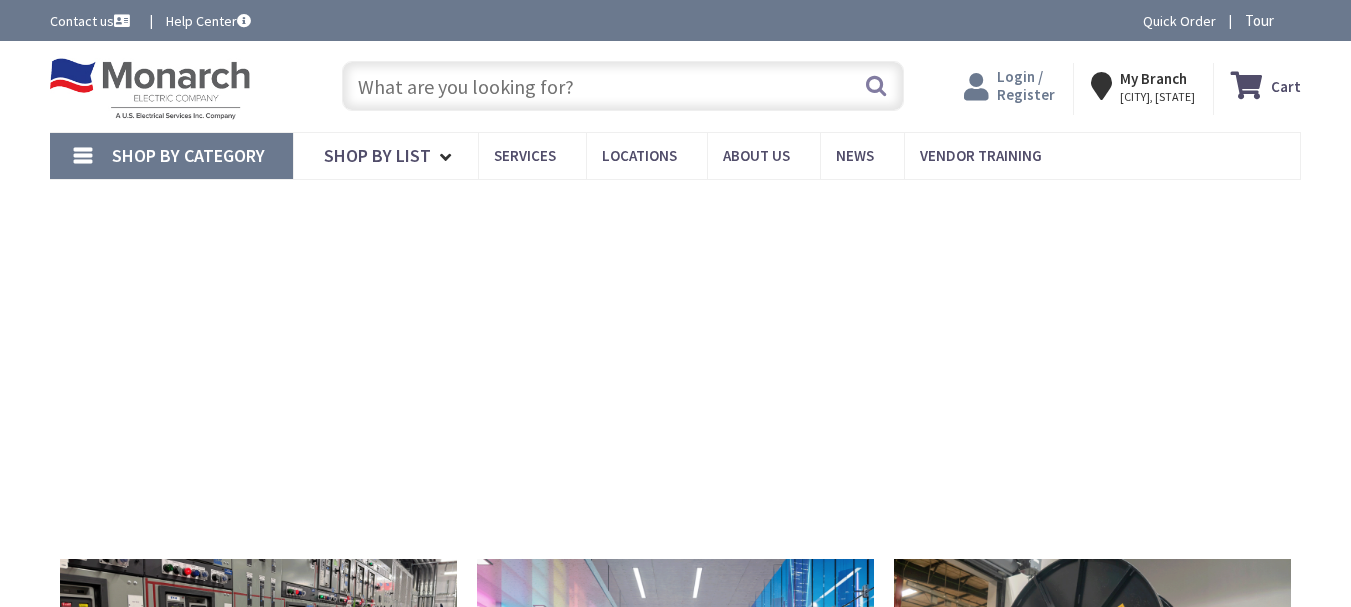 scroll, scrollTop: 0, scrollLeft: 0, axis: both 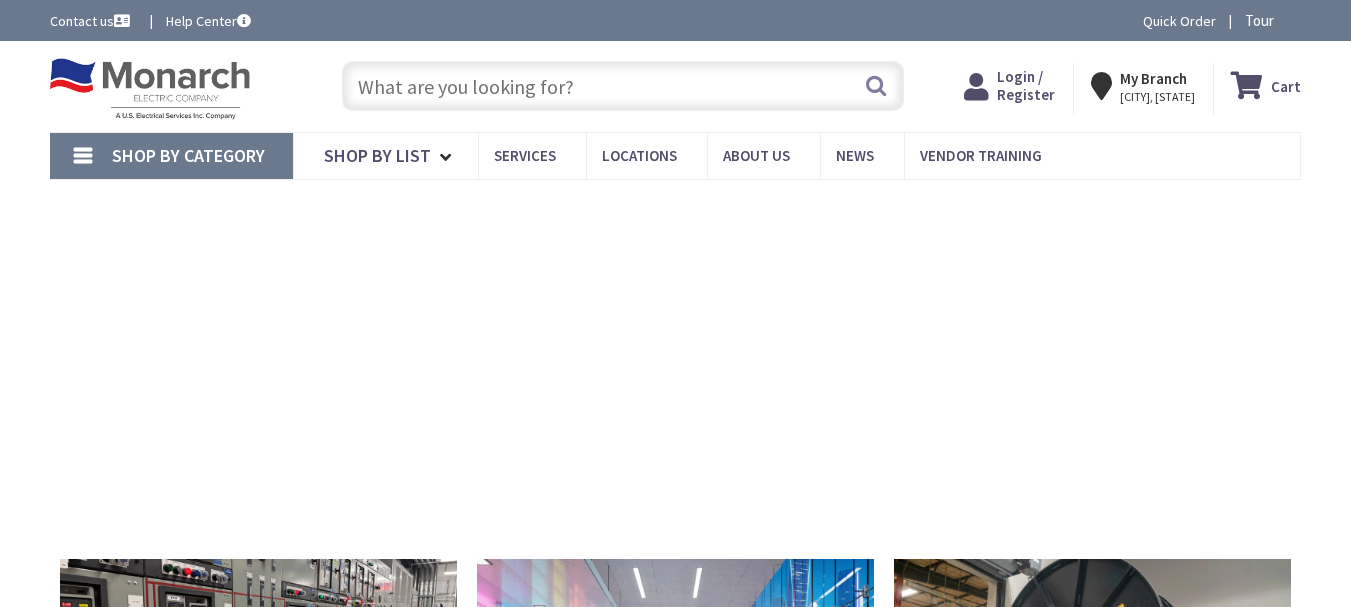 click at bounding box center [980, 86] 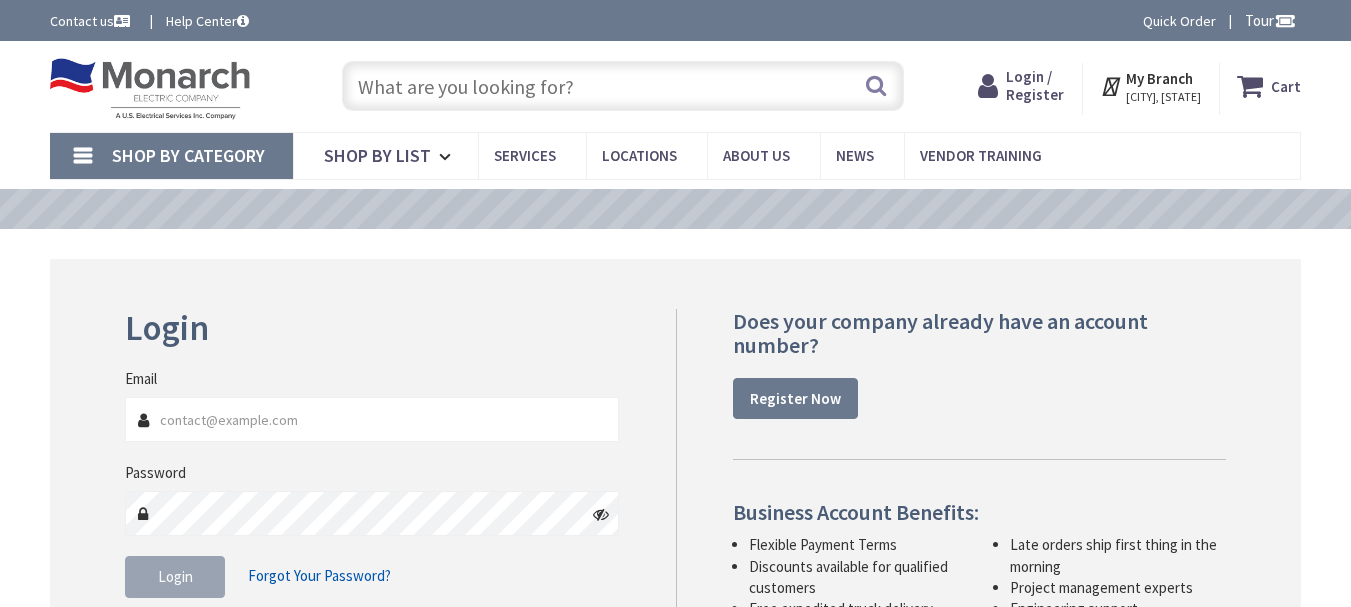 scroll, scrollTop: 0, scrollLeft: 0, axis: both 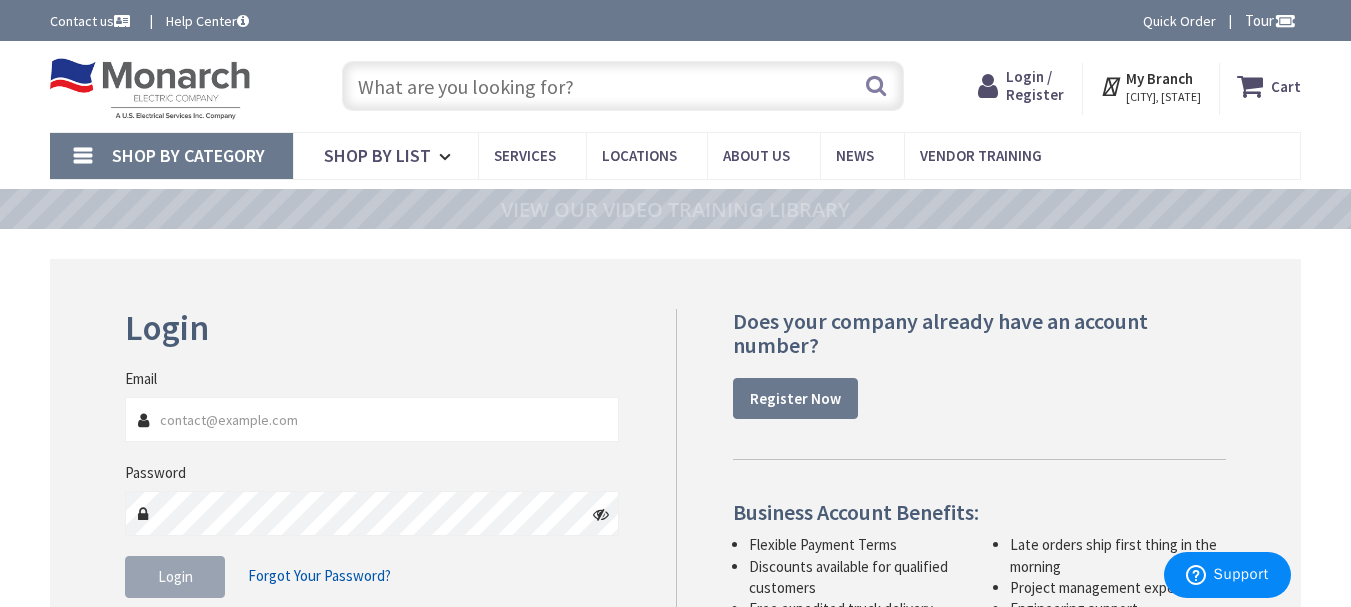 click on "Email" at bounding box center [372, 405] 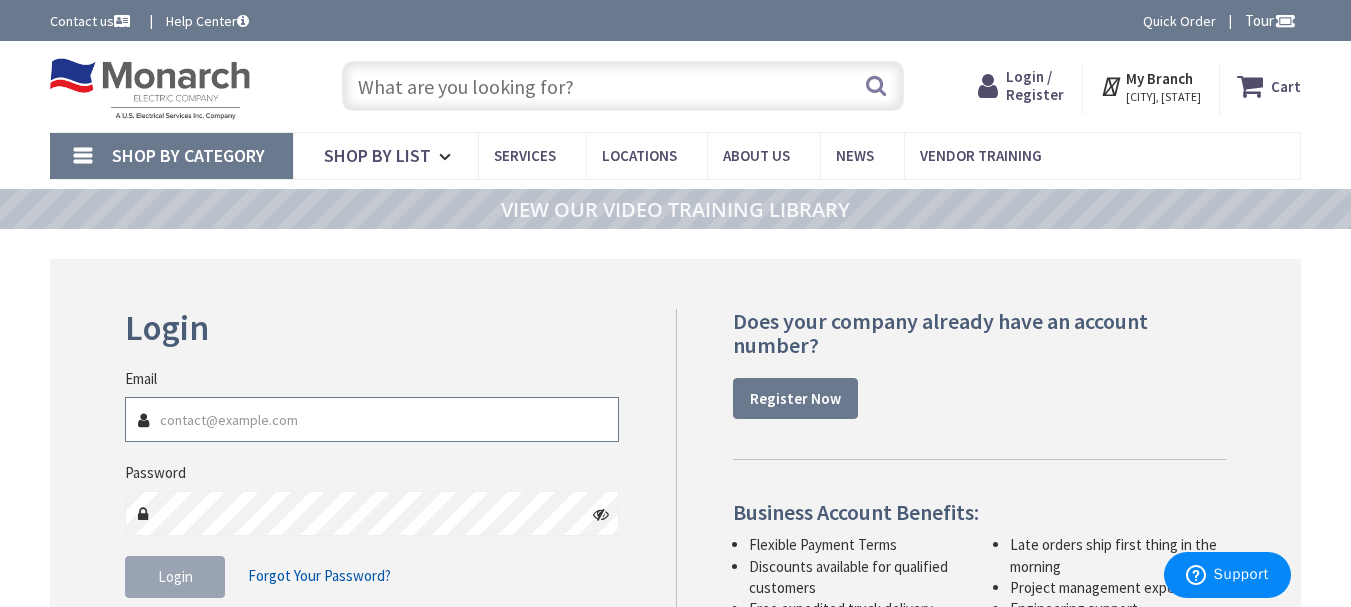 click on "Email" at bounding box center [372, 419] 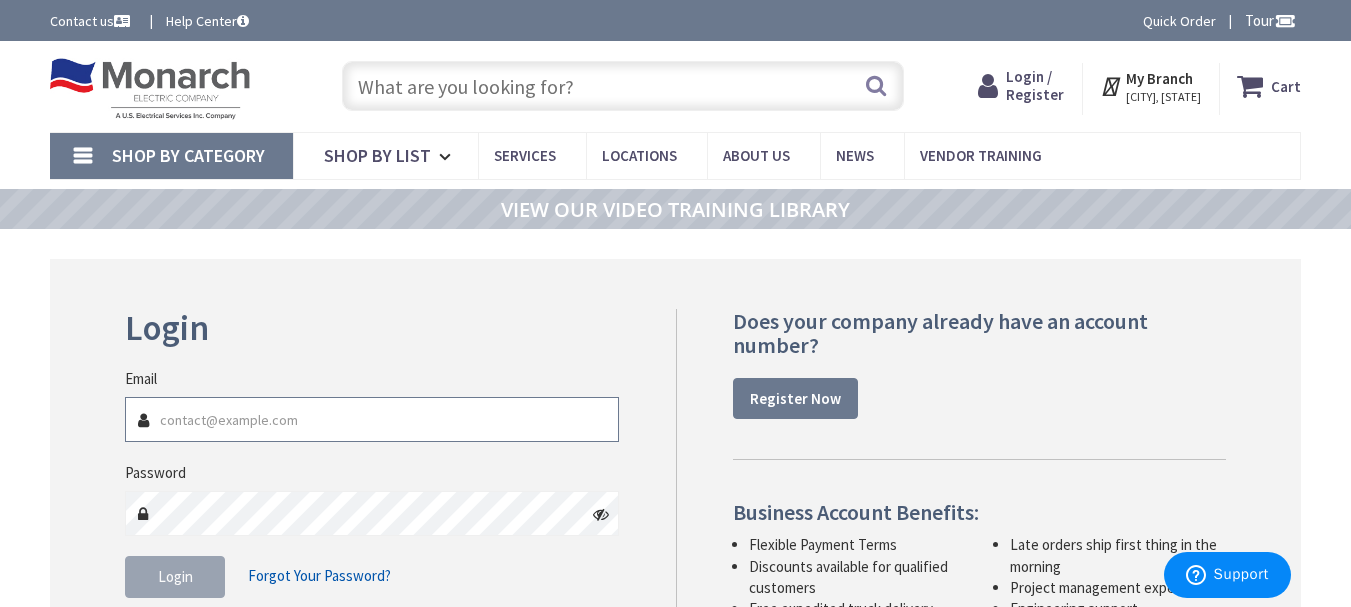 click on "Email" at bounding box center (372, 419) 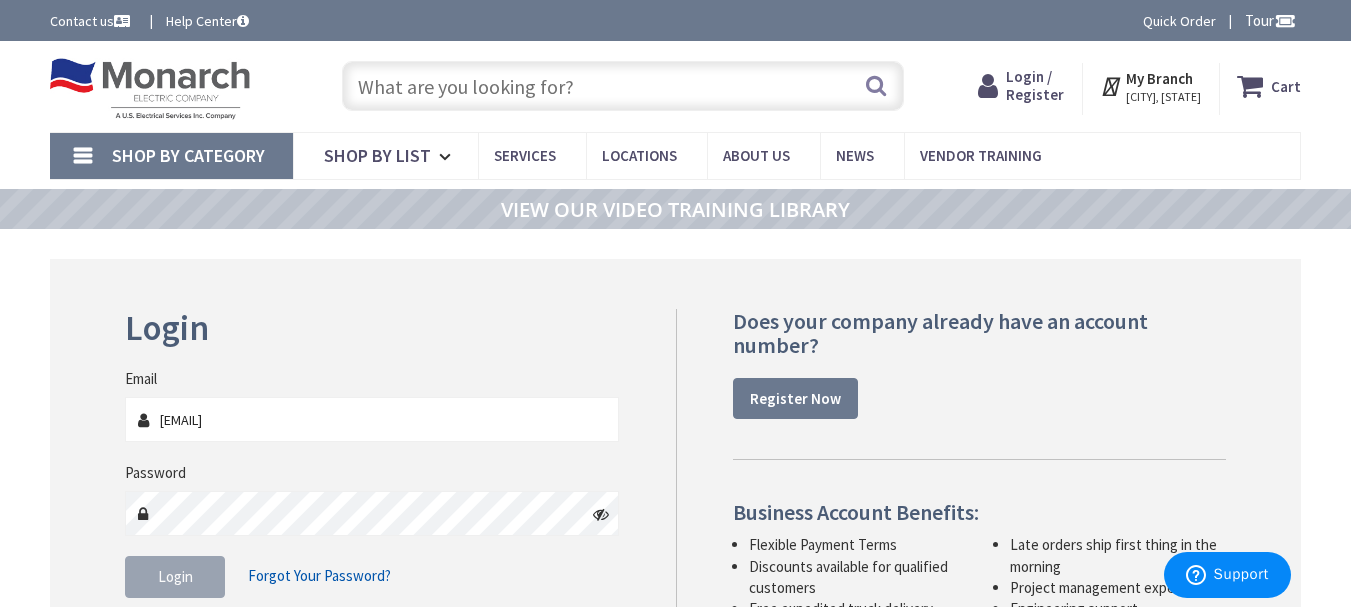 click on "Forgot Your Password?" at bounding box center [319, 576] 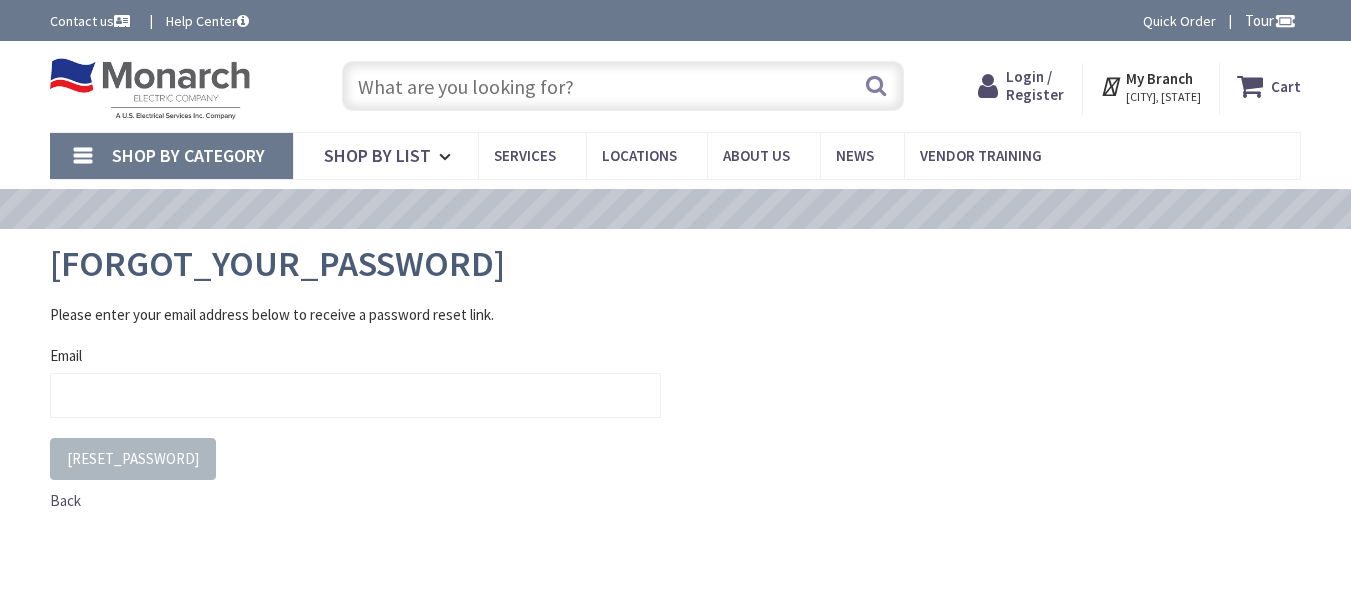 scroll, scrollTop: 0, scrollLeft: 0, axis: both 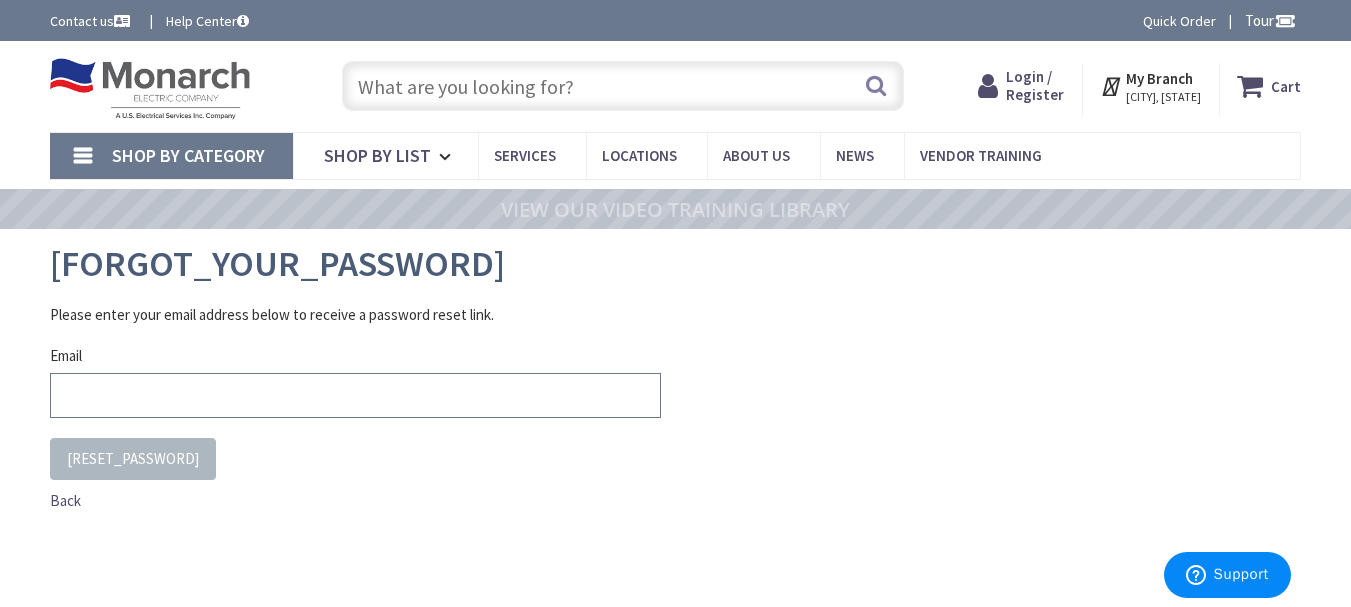 click on "Email" at bounding box center (355, 395) 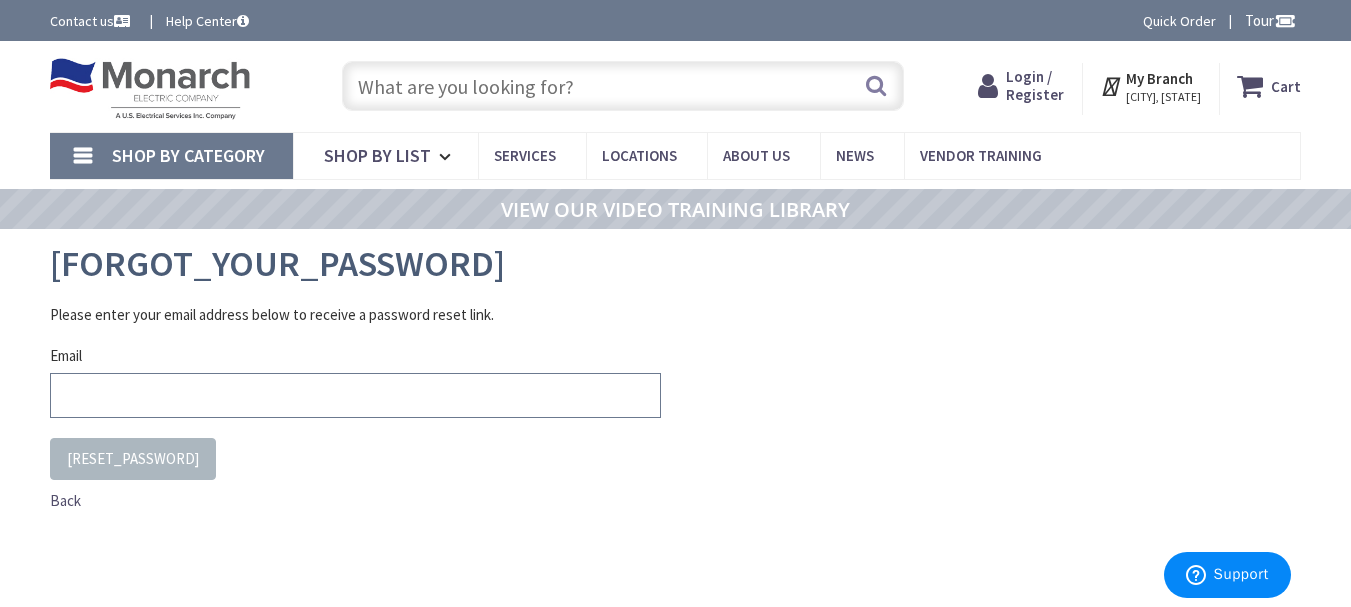 type on "adesantis@antechds.com" 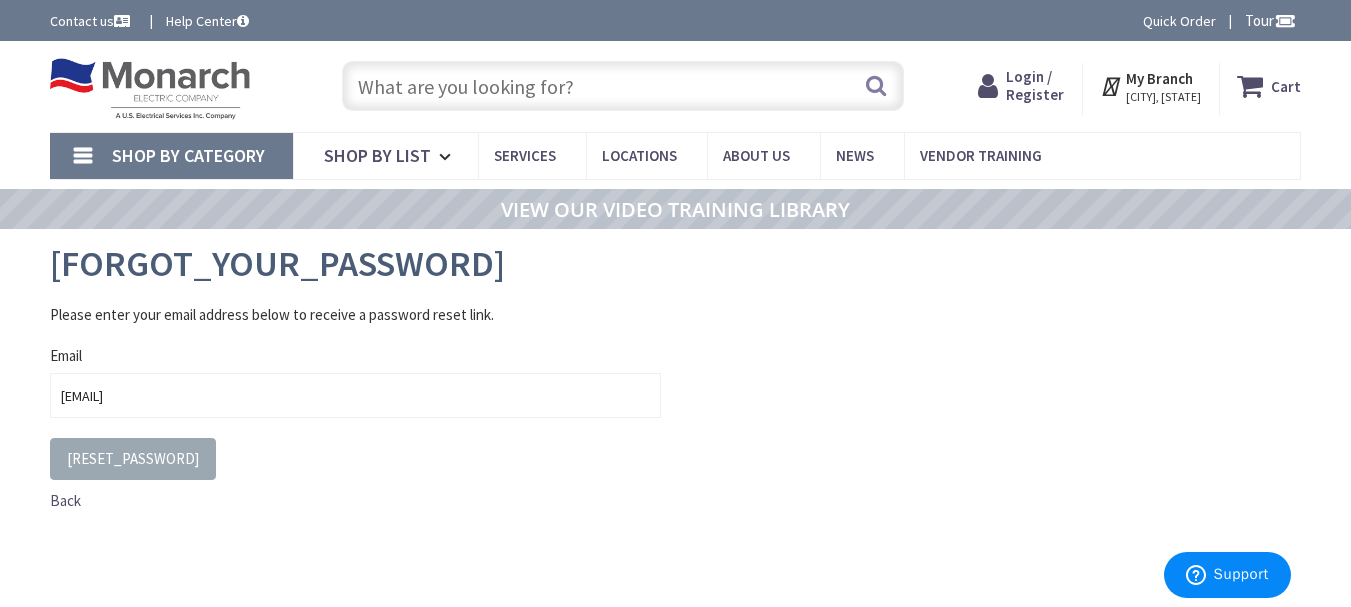 click on "Reset My Password" at bounding box center (133, 458) 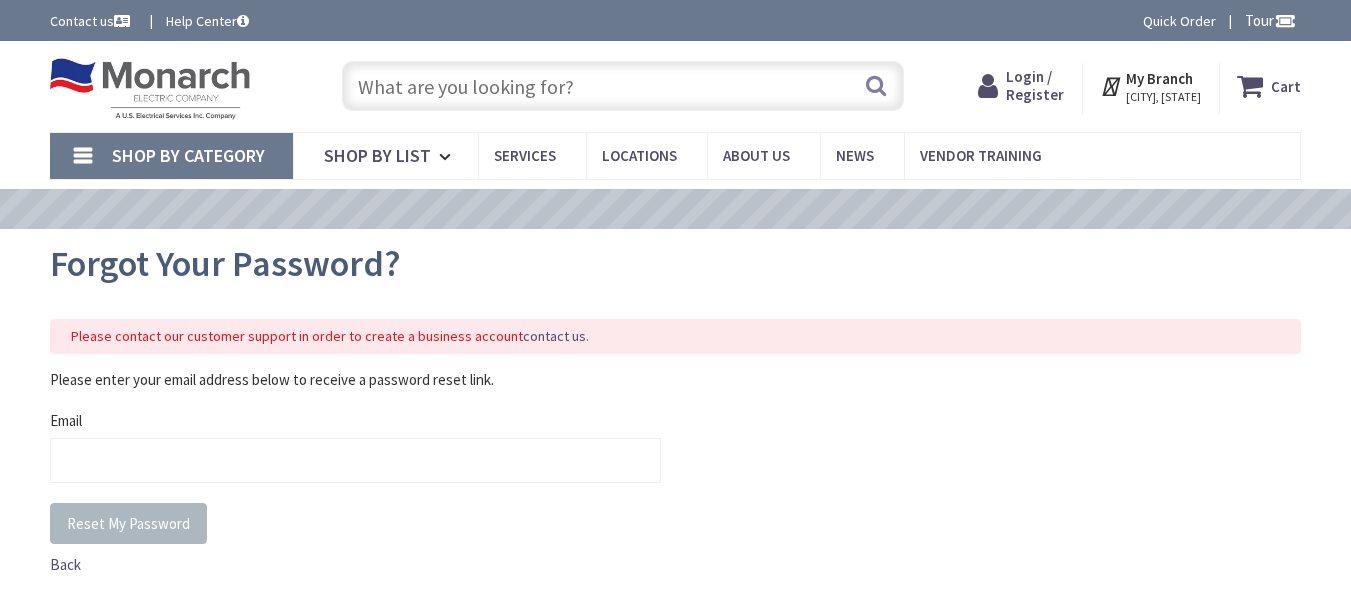 scroll, scrollTop: 0, scrollLeft: 0, axis: both 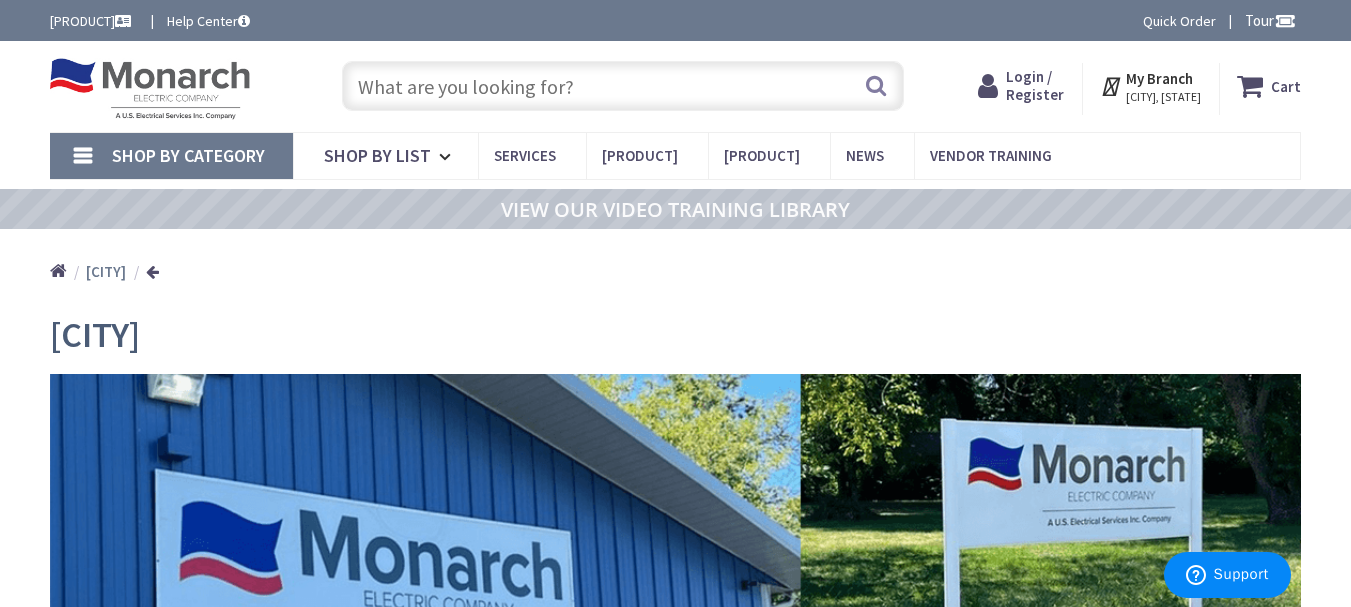 click on "Login / Register" at bounding box center (1035, 85) 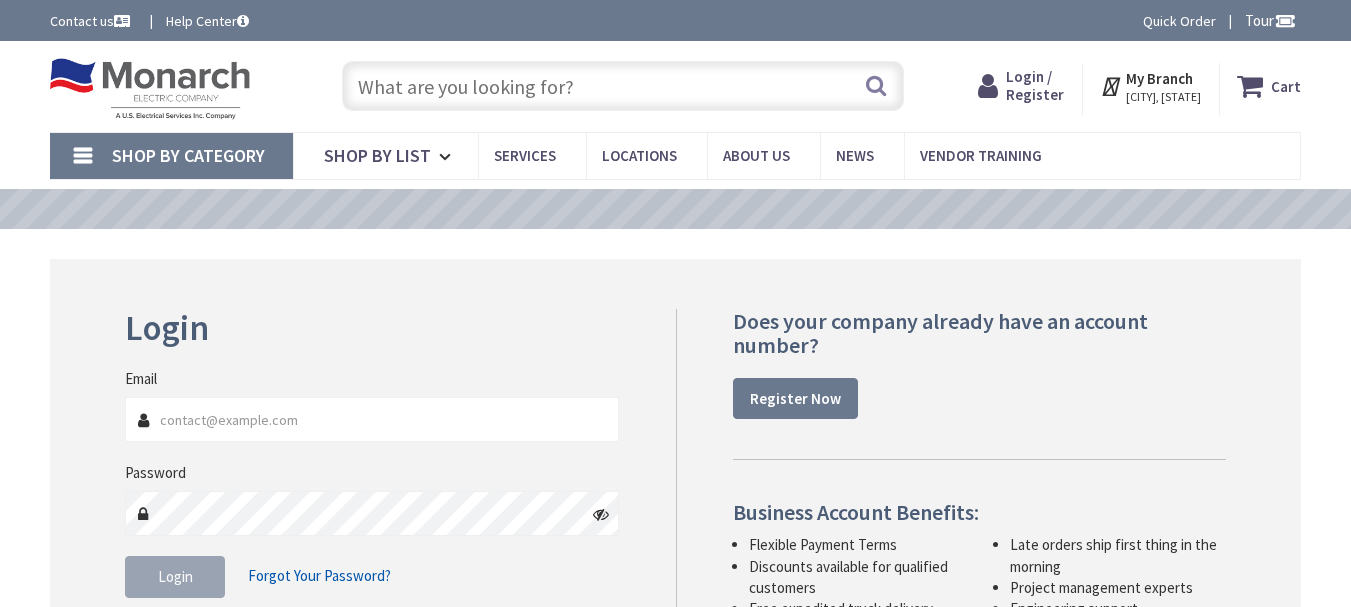 scroll, scrollTop: 0, scrollLeft: 0, axis: both 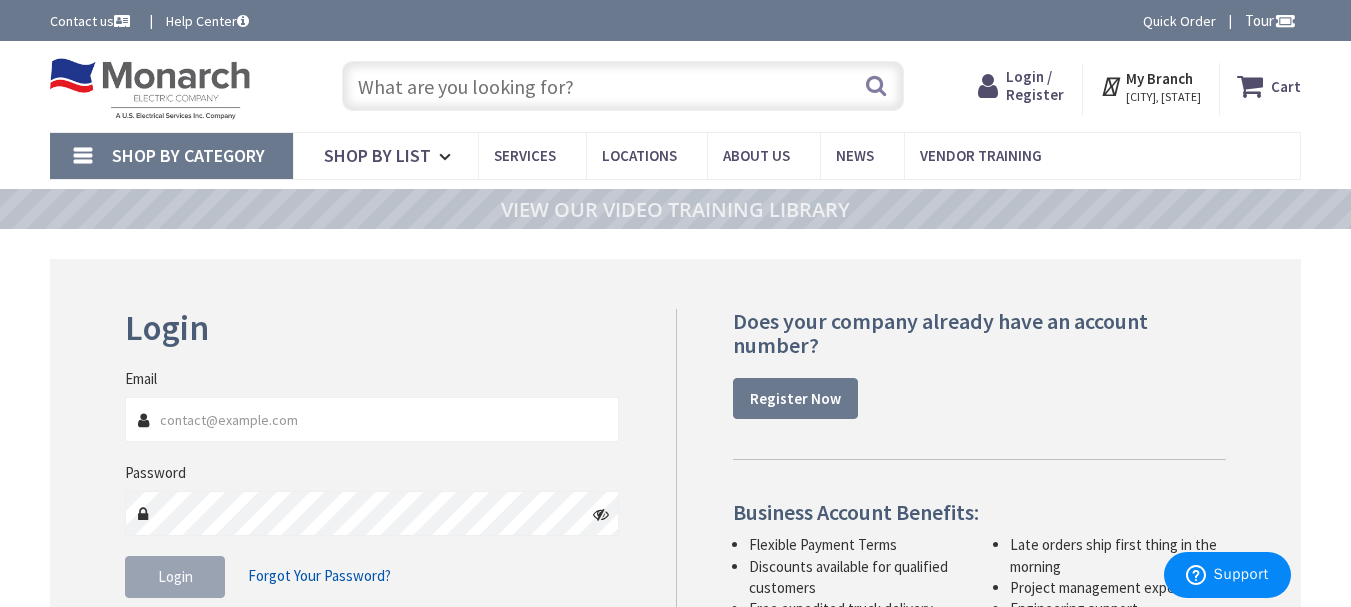 click on "Email" at bounding box center [372, 419] 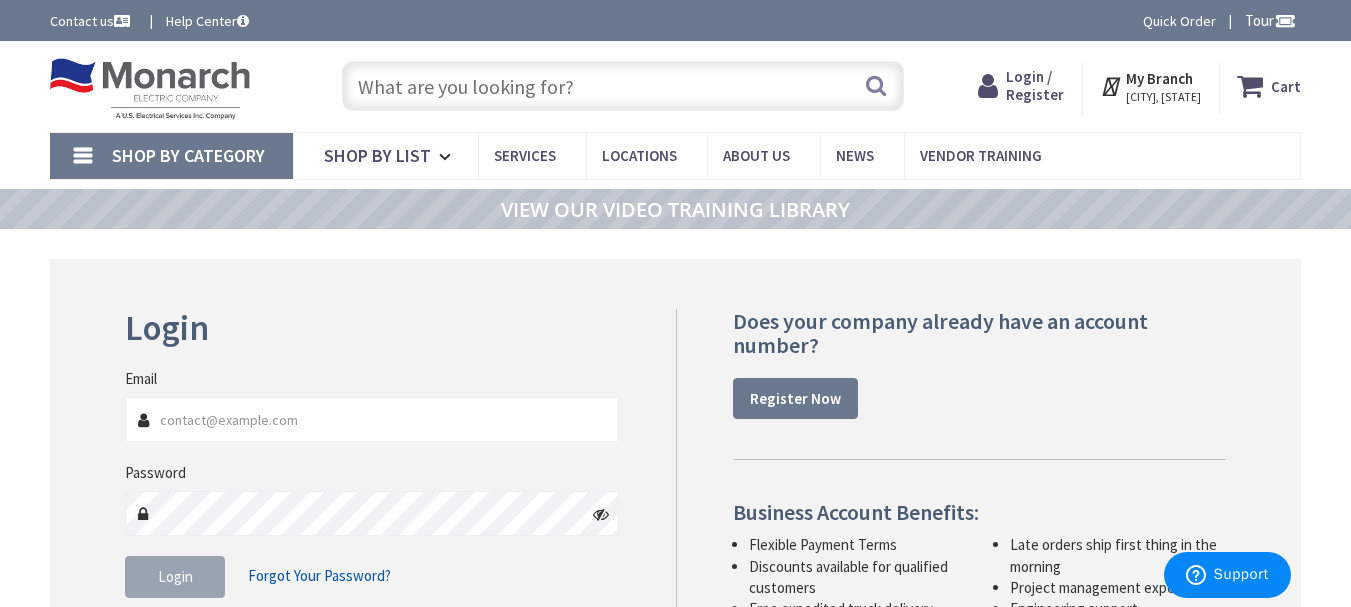 type on "desantis.anthony@gmail.com" 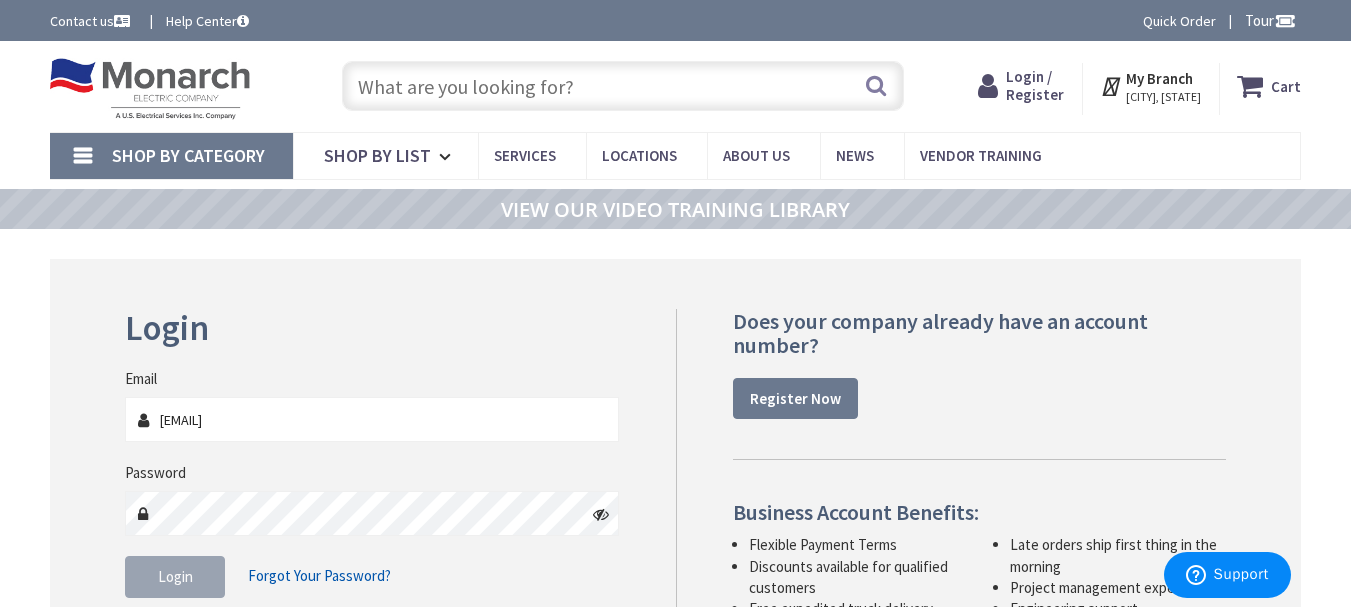 click on "Forgot Your Password?" at bounding box center (319, 575) 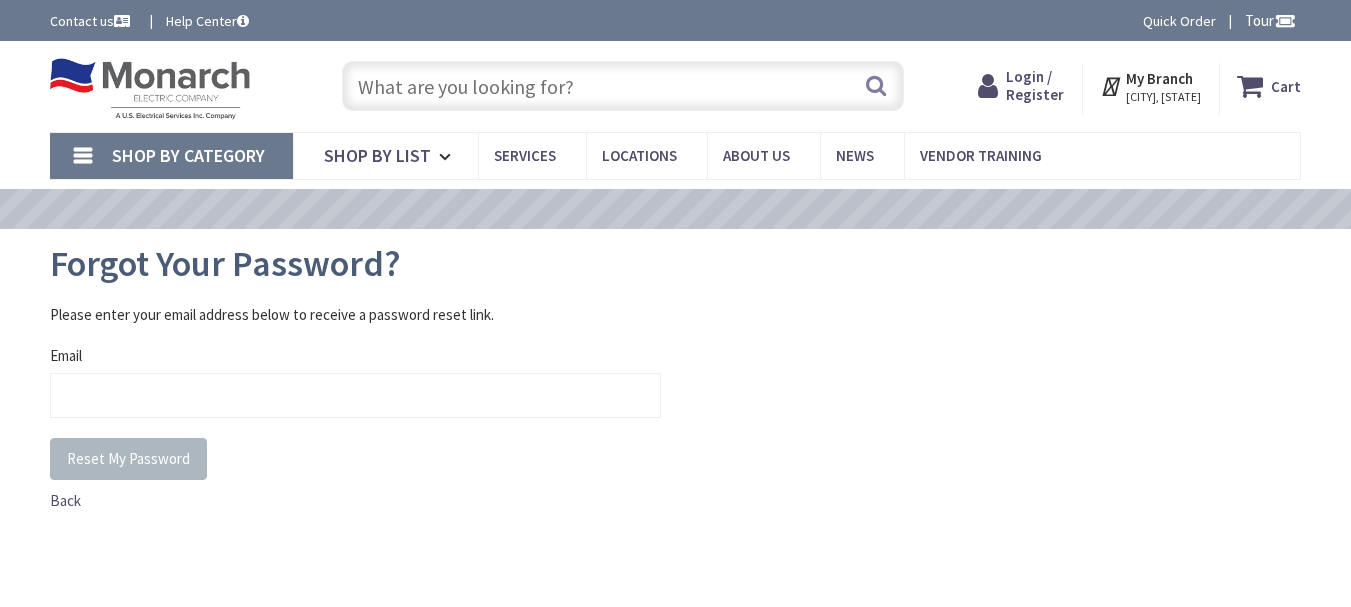 scroll, scrollTop: 0, scrollLeft: 0, axis: both 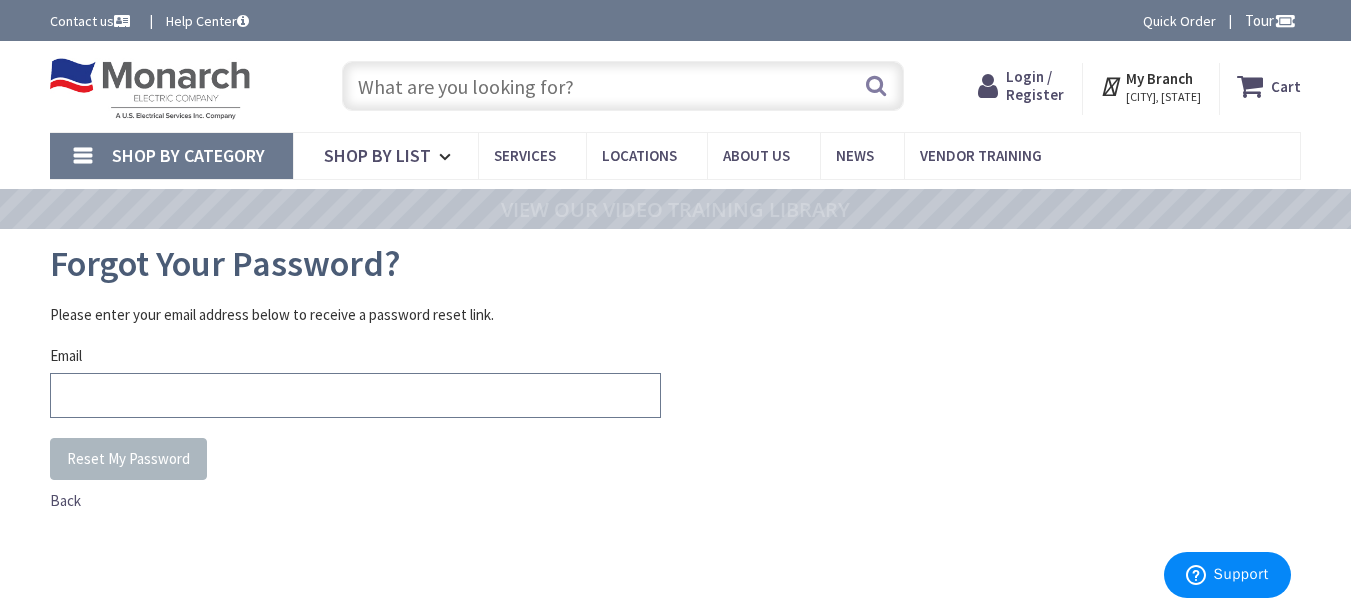 click on "Email" at bounding box center [355, 395] 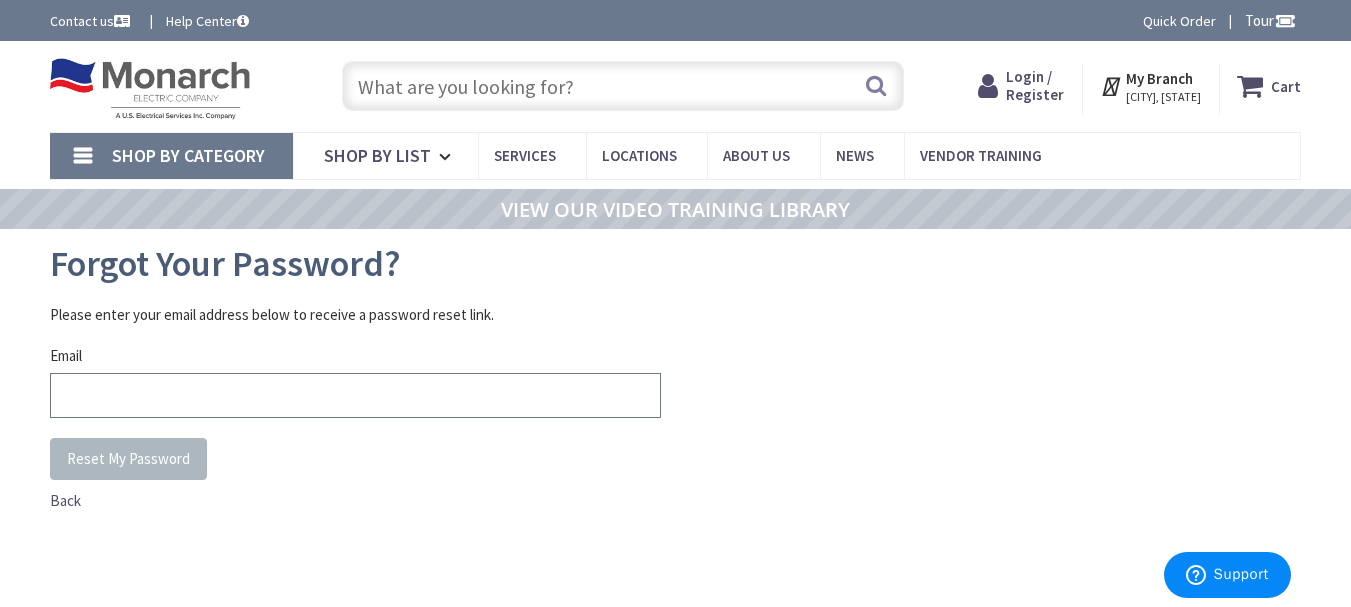 type on "desantis.anthony@gmail.com" 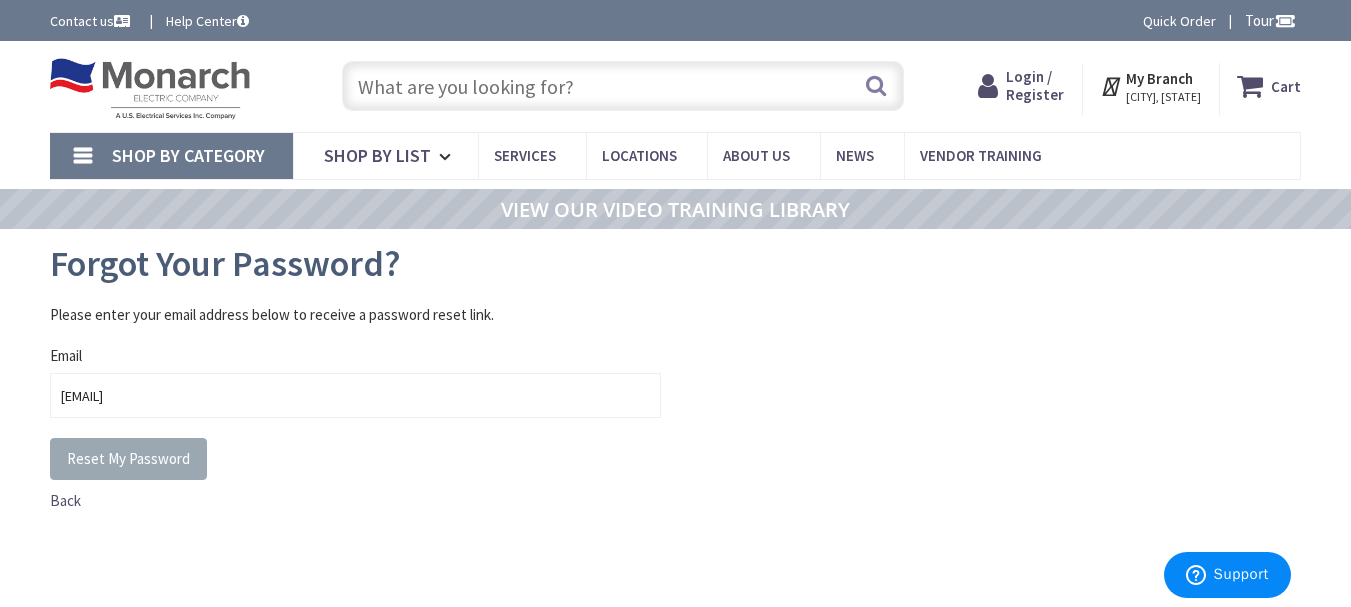 click on "Reset My Password" at bounding box center [128, 458] 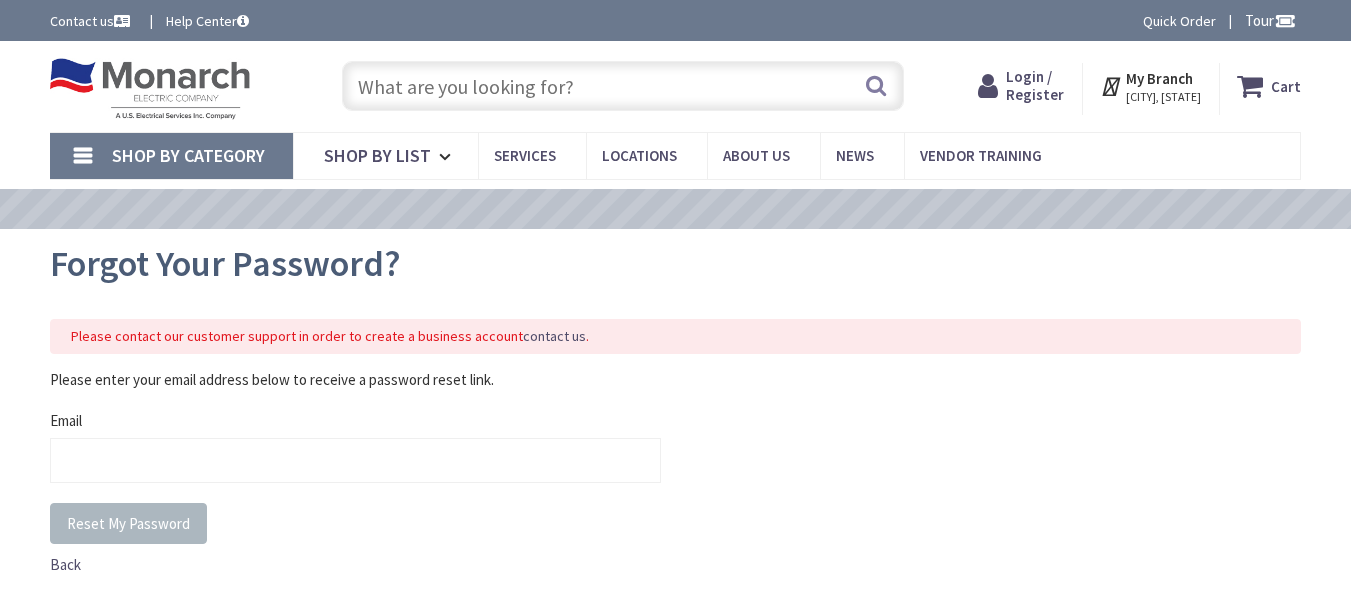 scroll, scrollTop: 0, scrollLeft: 0, axis: both 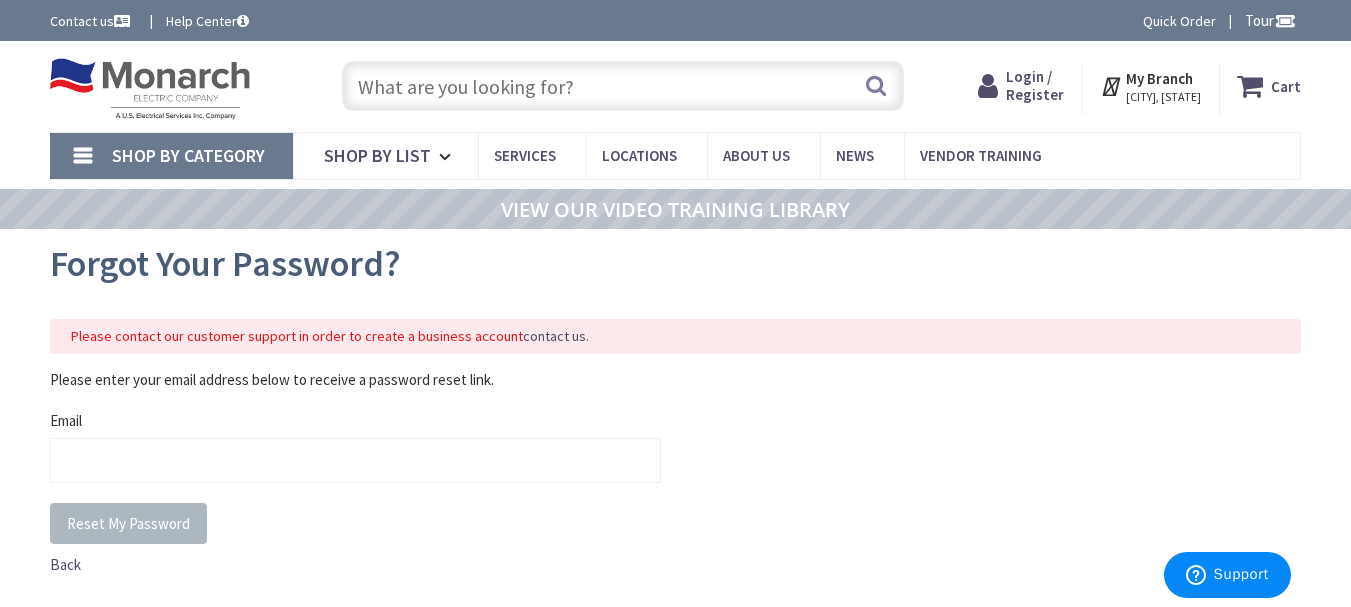 click at bounding box center (623, 86) 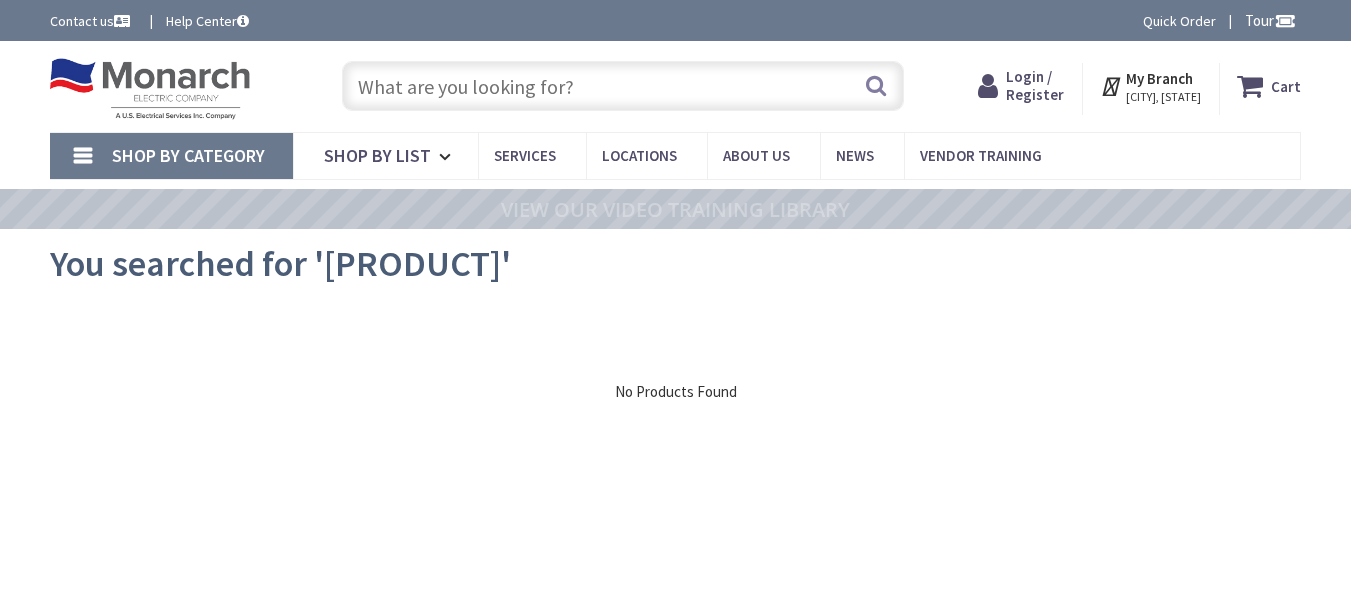 scroll, scrollTop: 0, scrollLeft: 0, axis: both 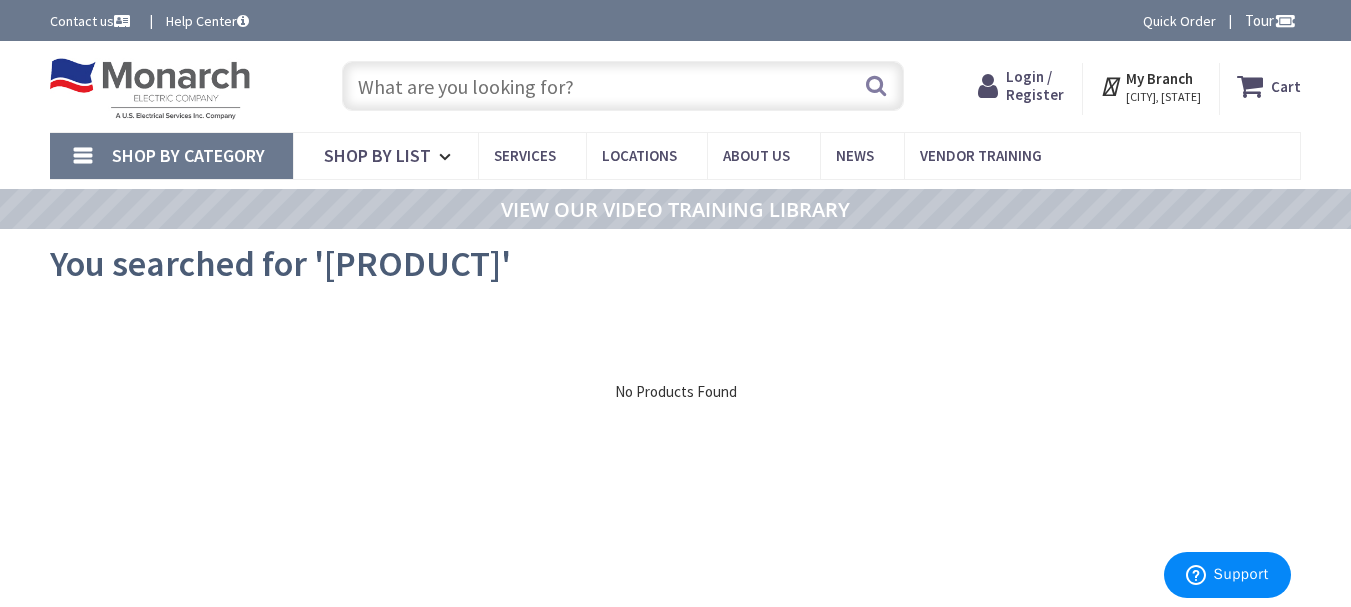 click on "Shop By Category" at bounding box center (171, 156) 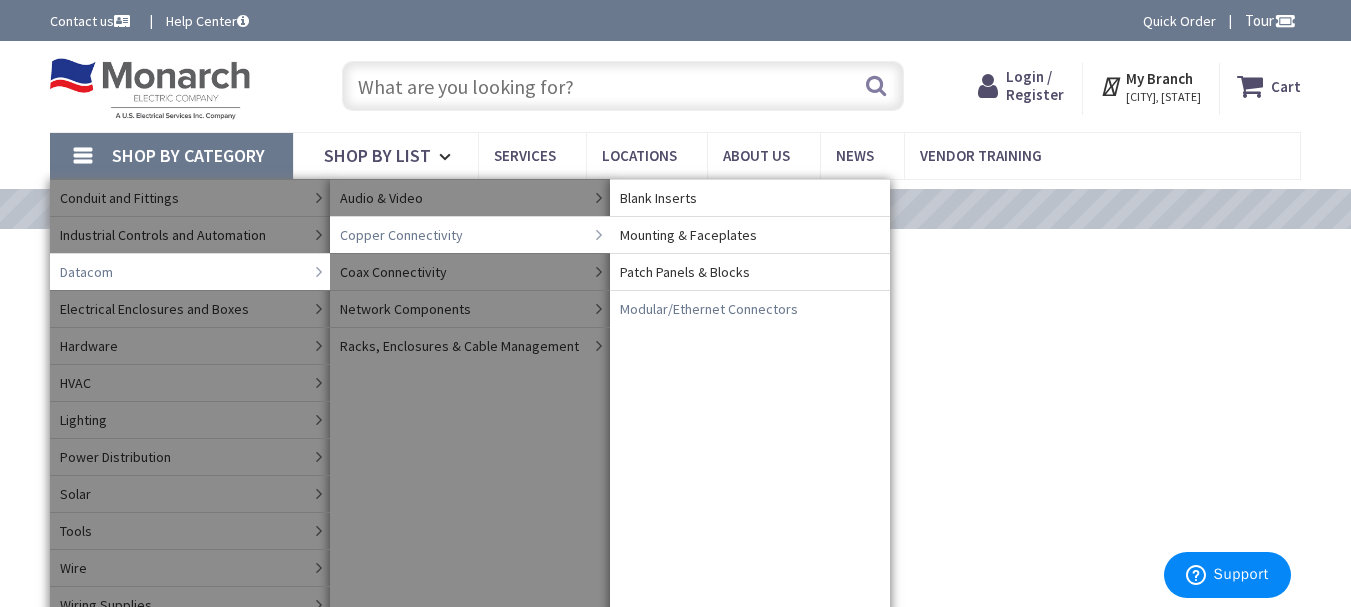 click on "Modular/Ethernet Connectors" at bounding box center (709, 309) 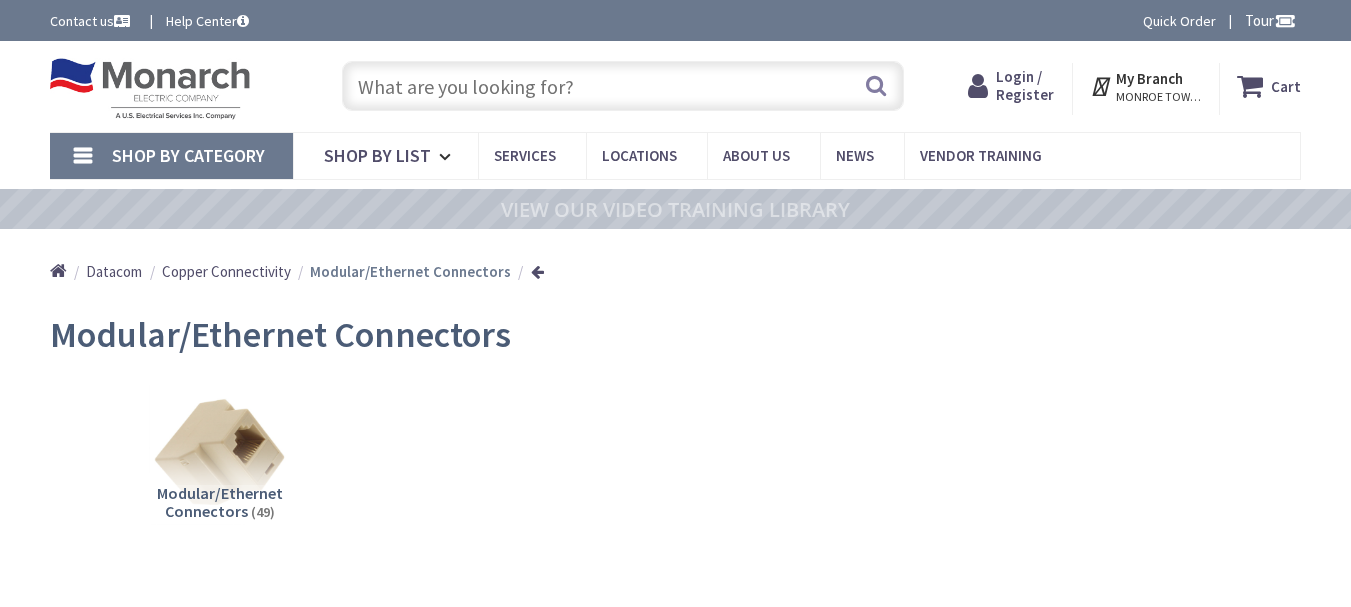 scroll, scrollTop: 0, scrollLeft: 0, axis: both 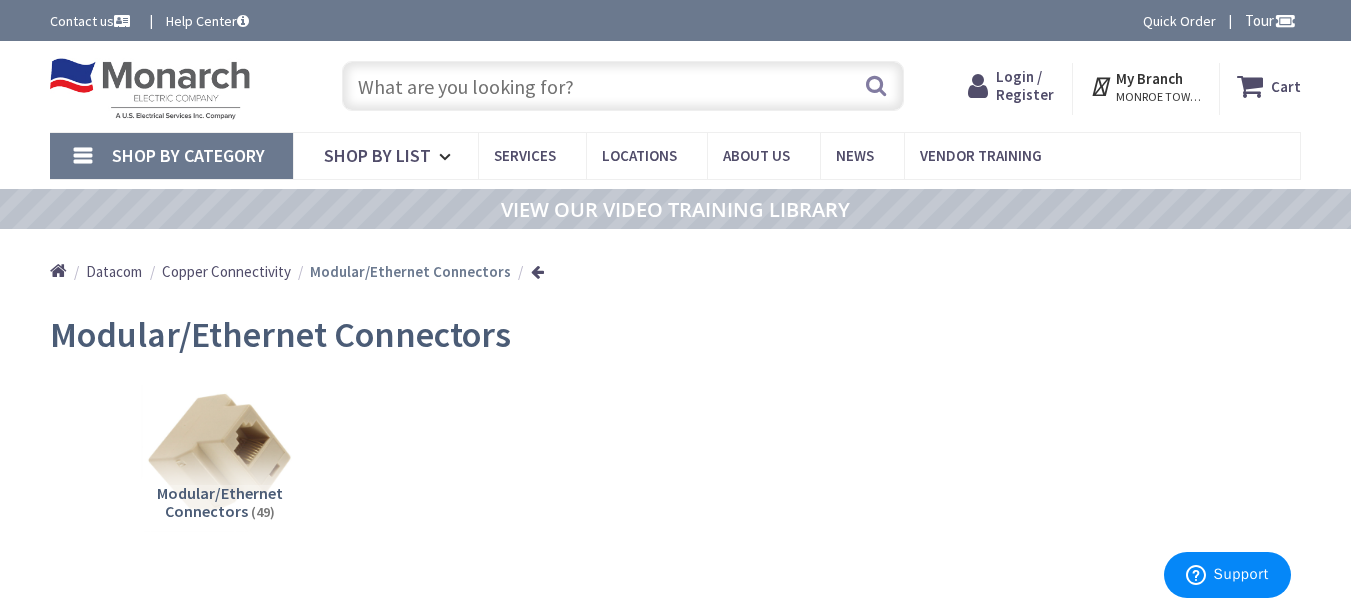click at bounding box center [220, 454] 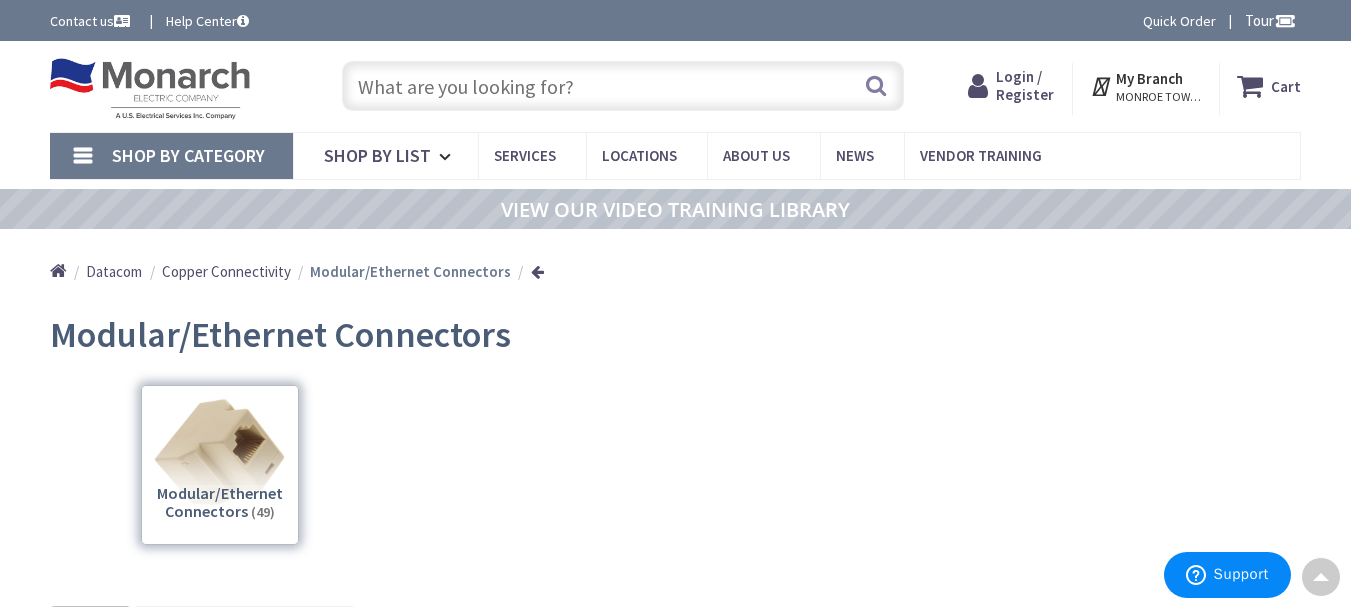 scroll, scrollTop: 606, scrollLeft: 0, axis: vertical 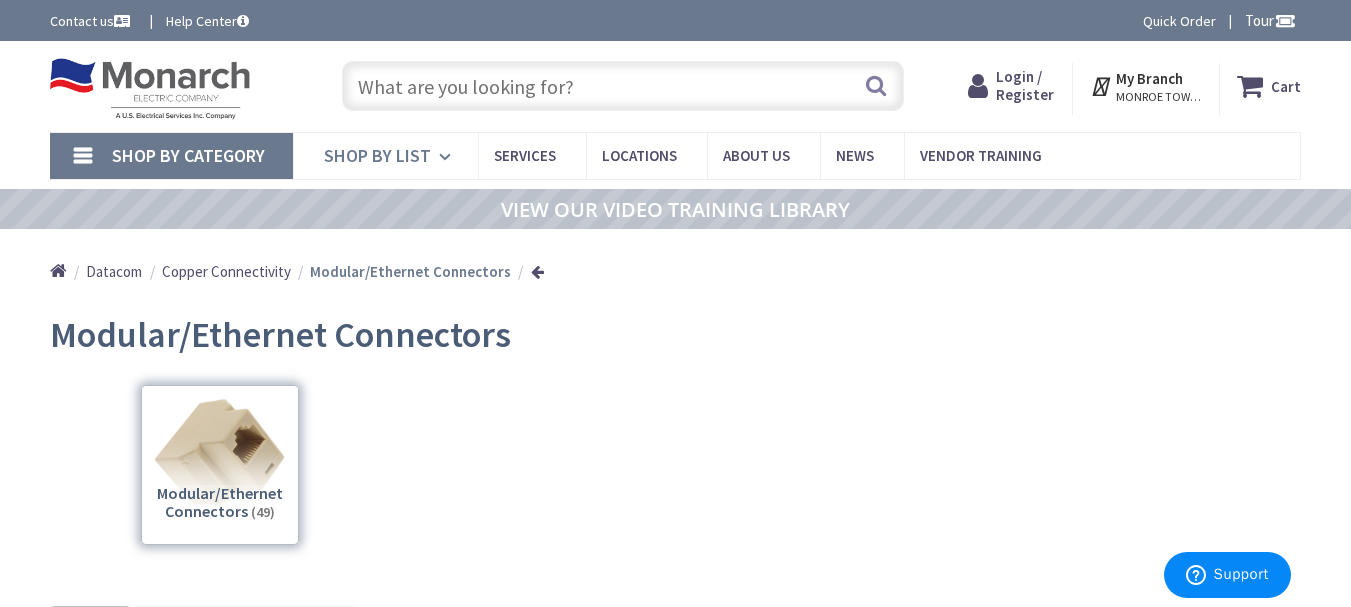 click at bounding box center (448, 157) 